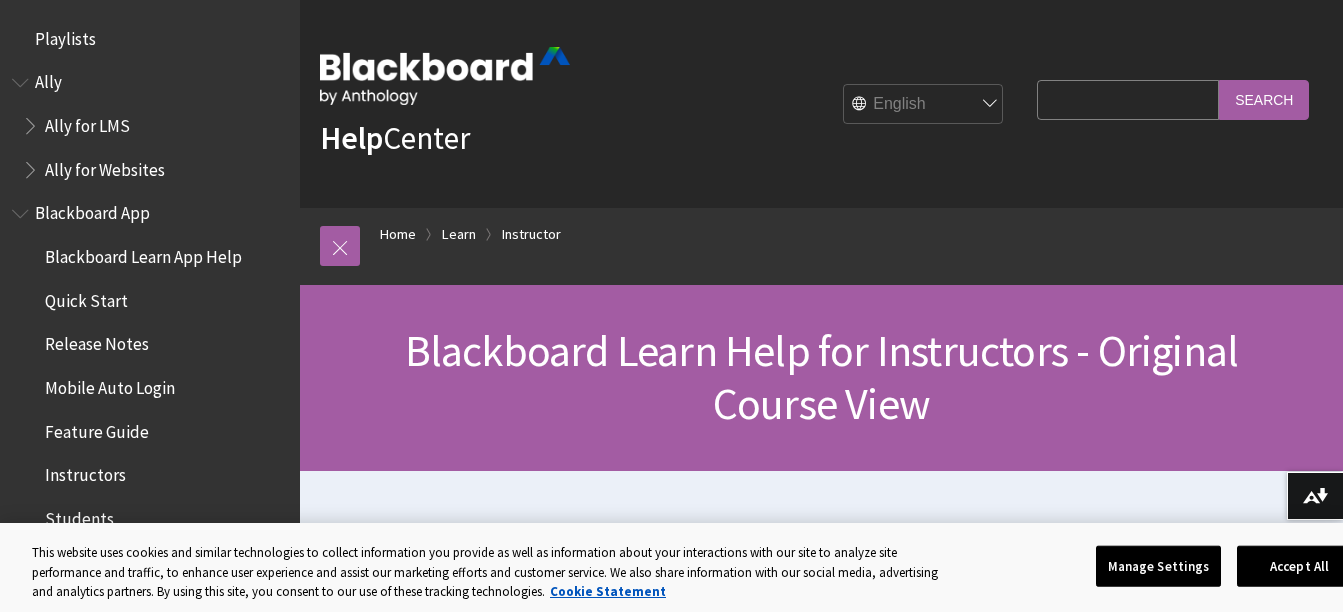 scroll, scrollTop: 900, scrollLeft: 0, axis: vertical 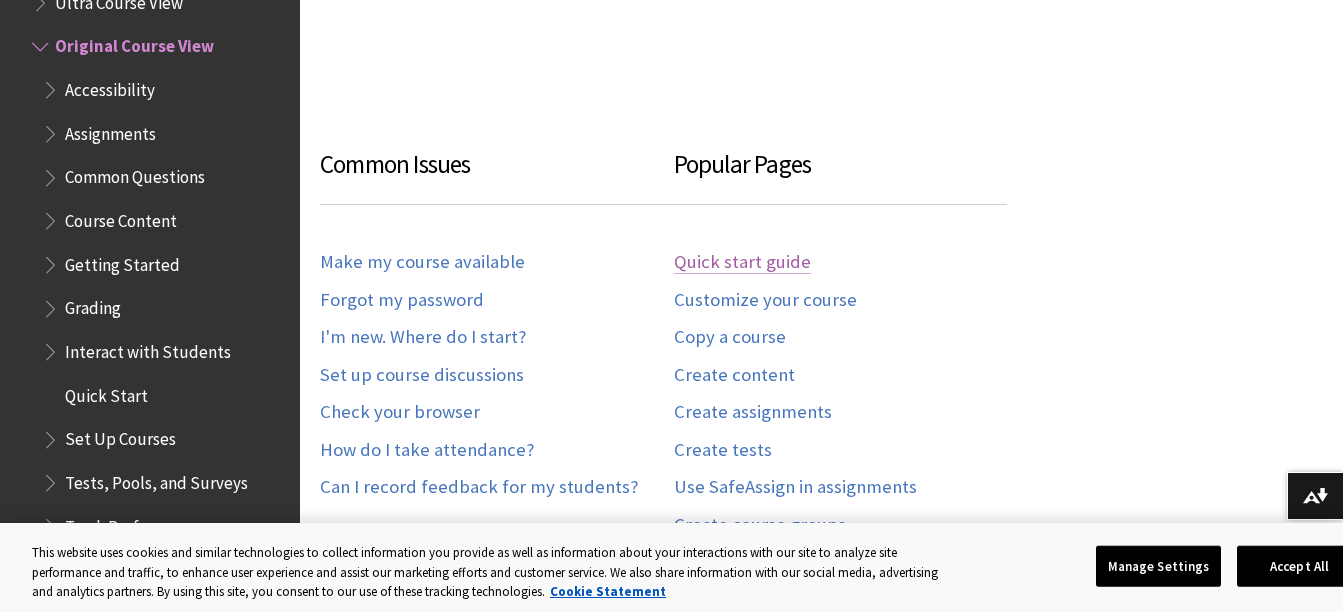click on "Quick start guide" at bounding box center (742, 262) 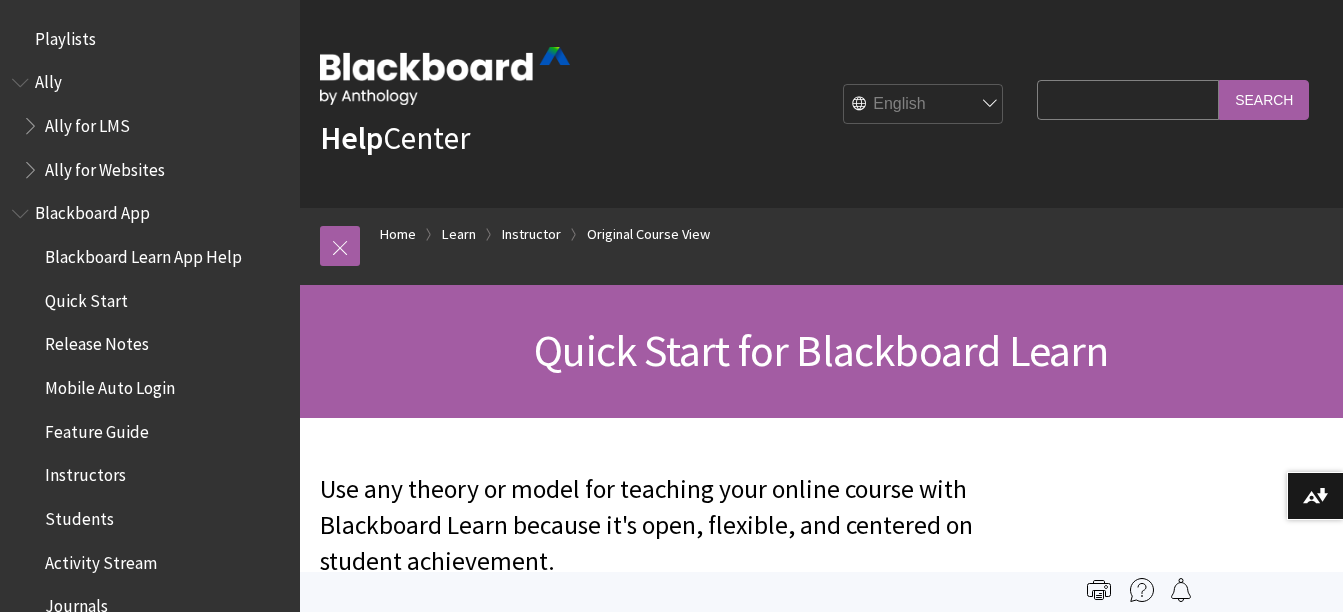 scroll, scrollTop: 0, scrollLeft: 0, axis: both 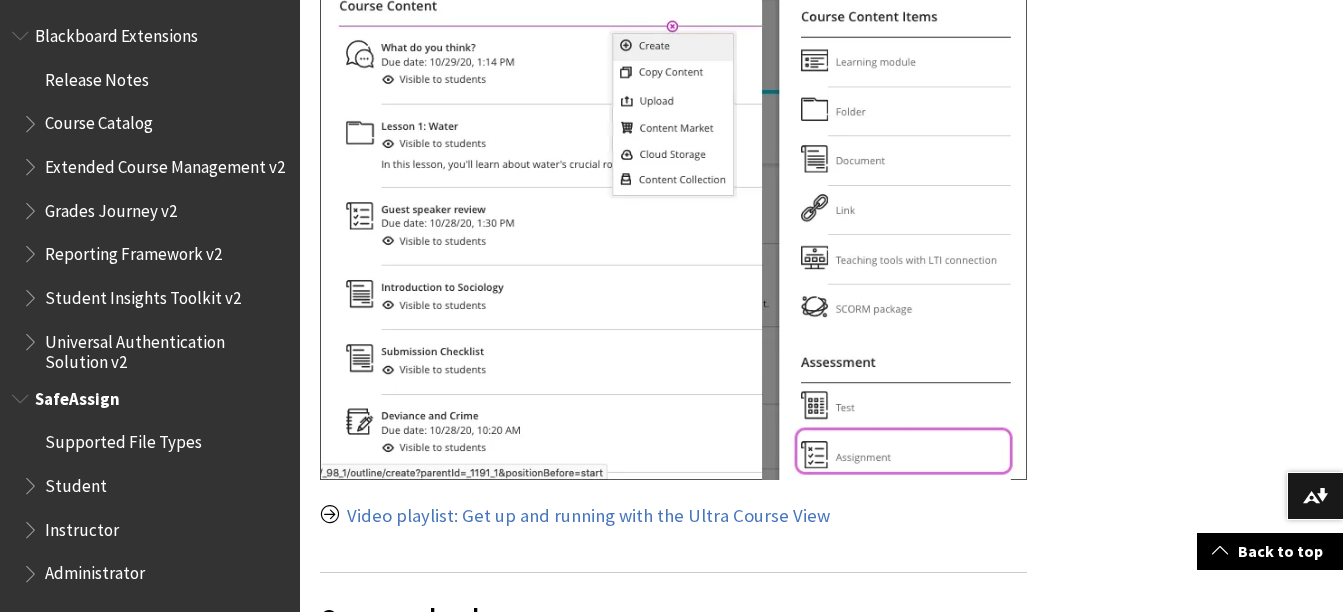click on "Student" at bounding box center [76, 482] 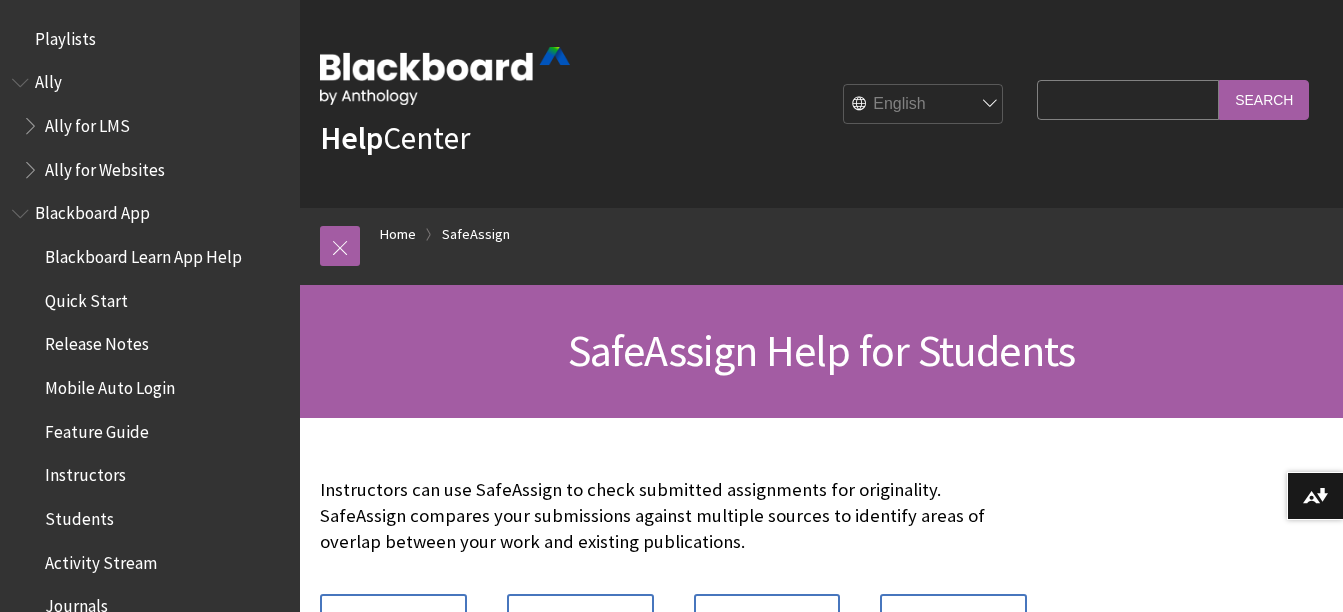 scroll, scrollTop: 0, scrollLeft: 0, axis: both 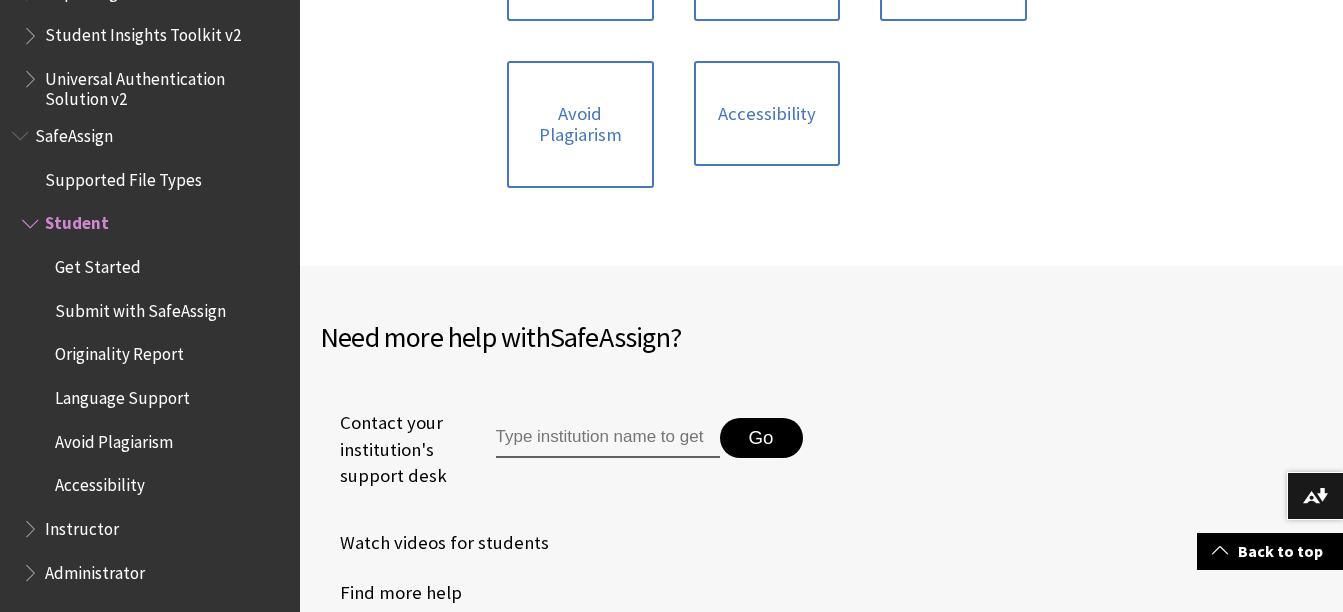 click on "Instructor" at bounding box center [82, 525] 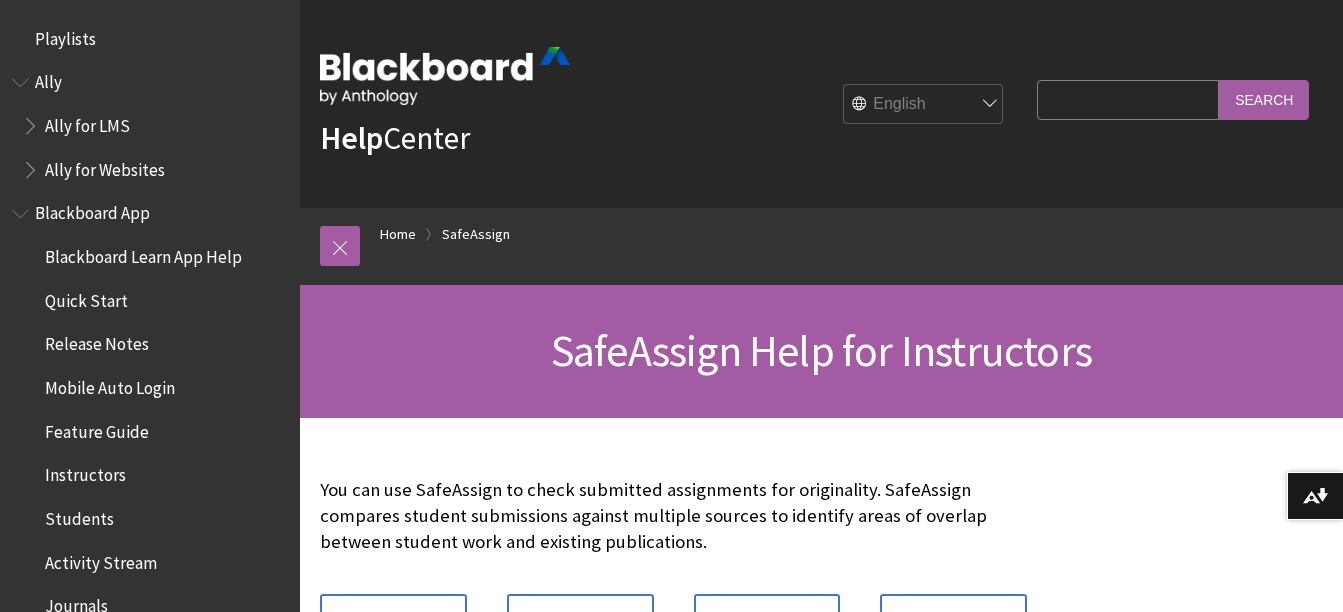 scroll, scrollTop: 0, scrollLeft: 0, axis: both 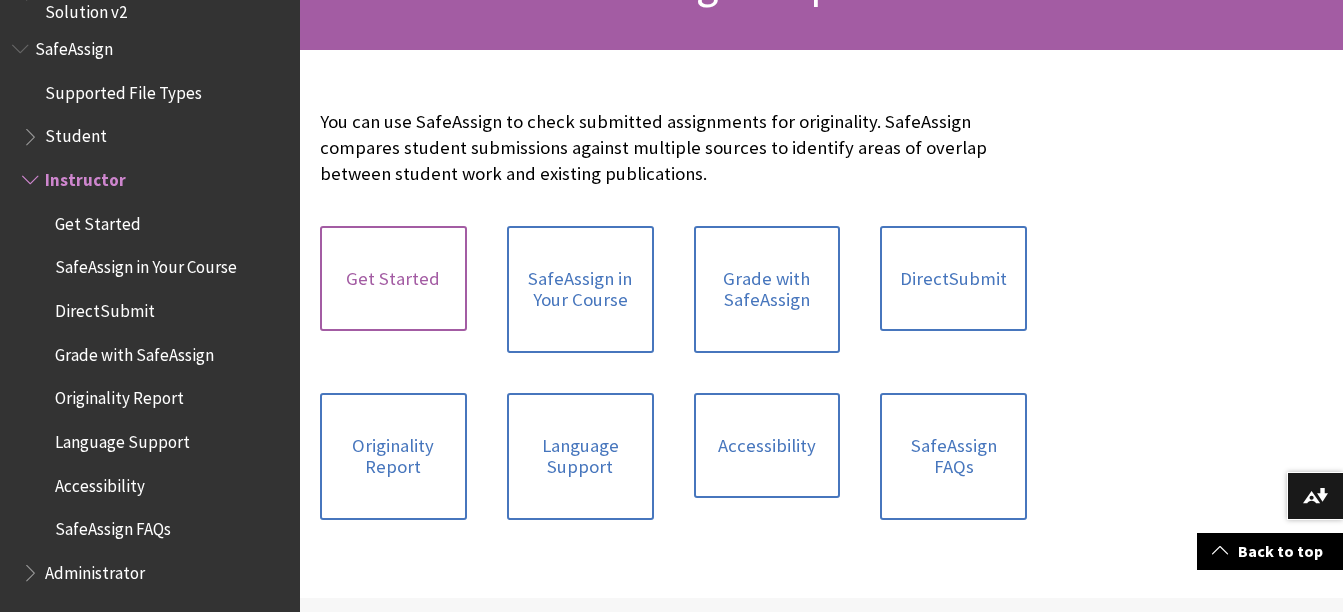 click on "Get Started" at bounding box center (393, 279) 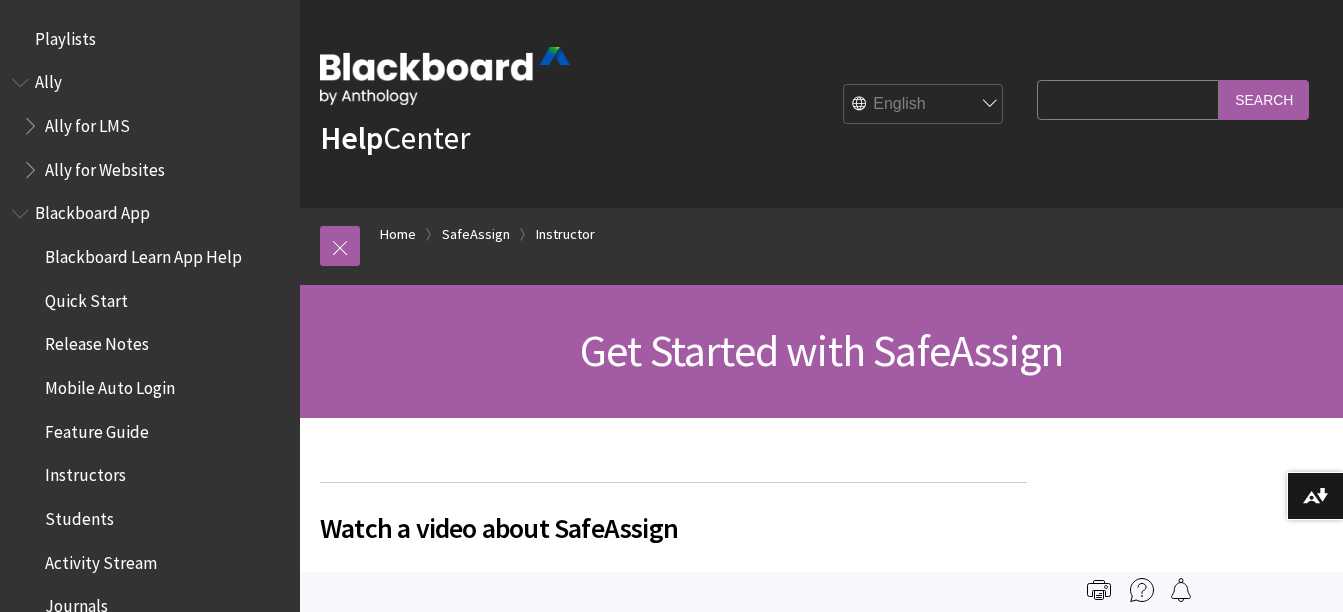 scroll, scrollTop: 400, scrollLeft: 0, axis: vertical 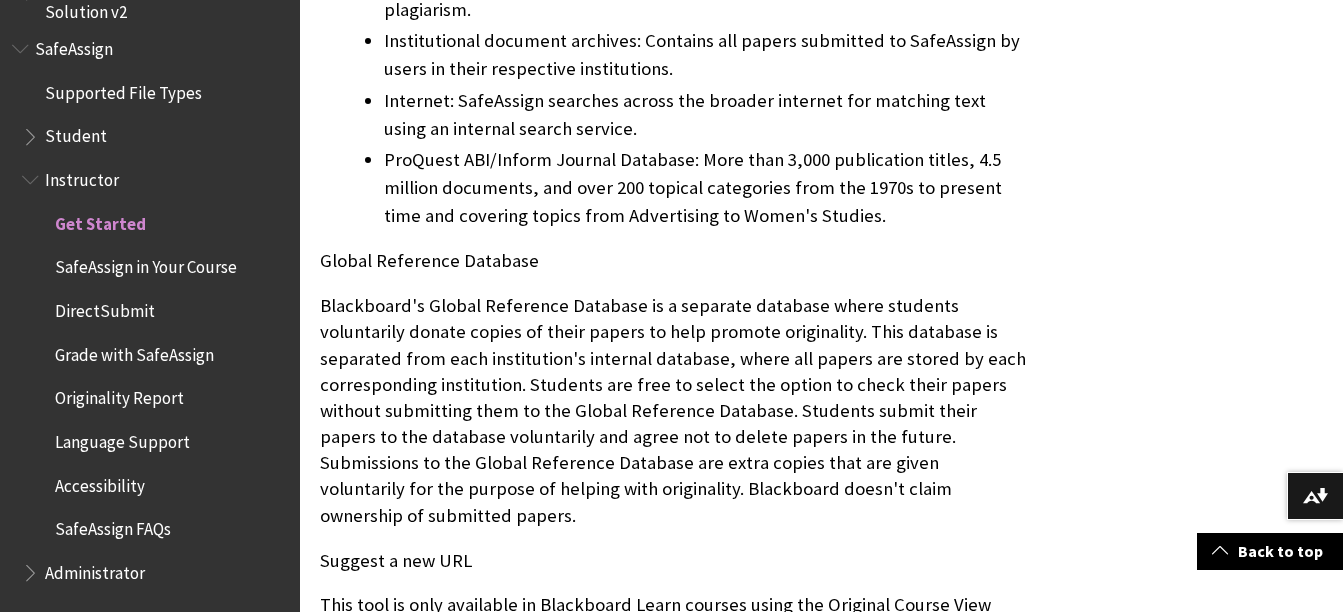 click on "SafeAssign in Your Course" at bounding box center (146, 264) 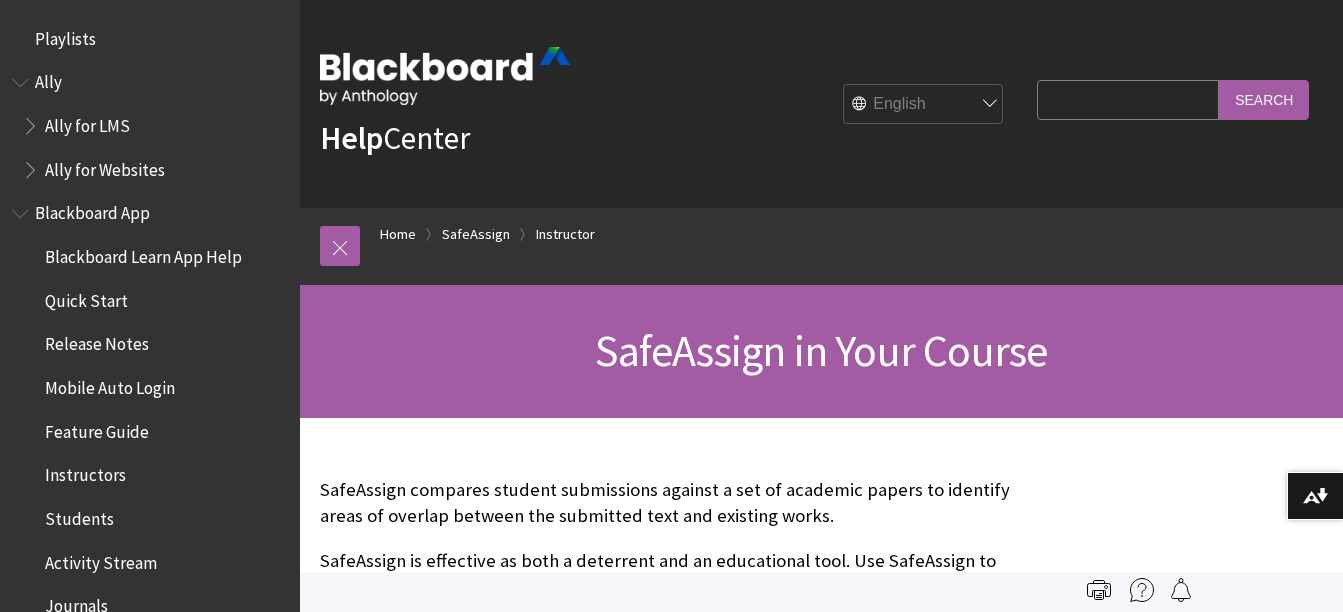 scroll, scrollTop: 0, scrollLeft: 0, axis: both 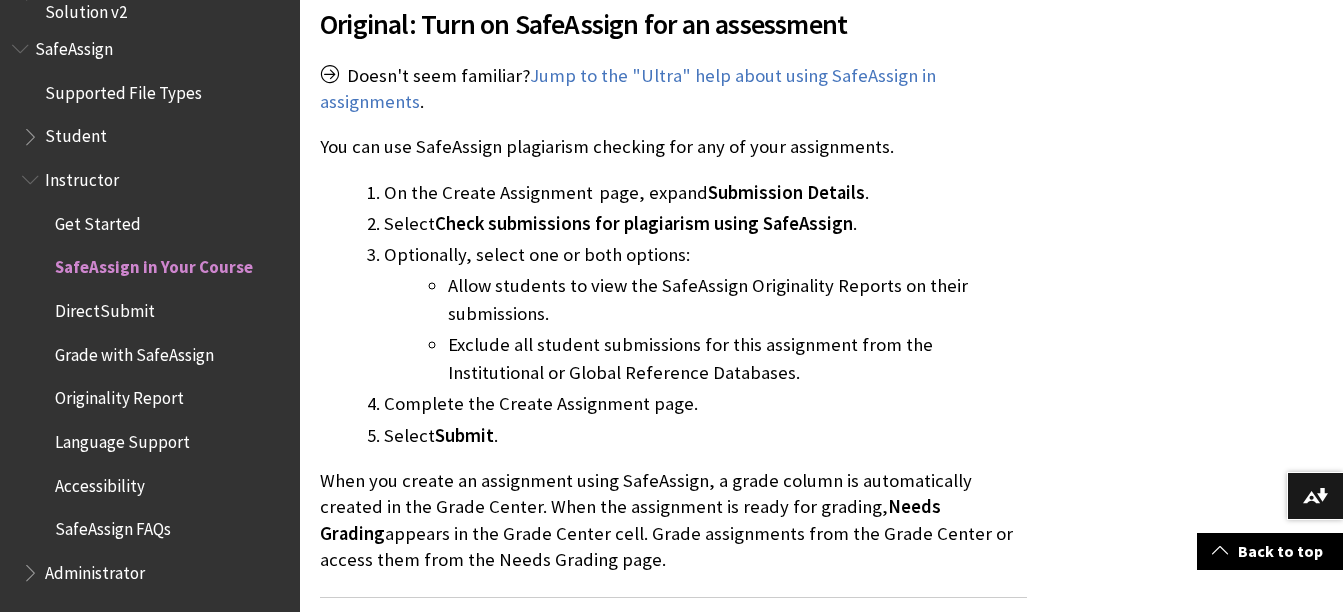 click on "Administrator" at bounding box center (95, 569) 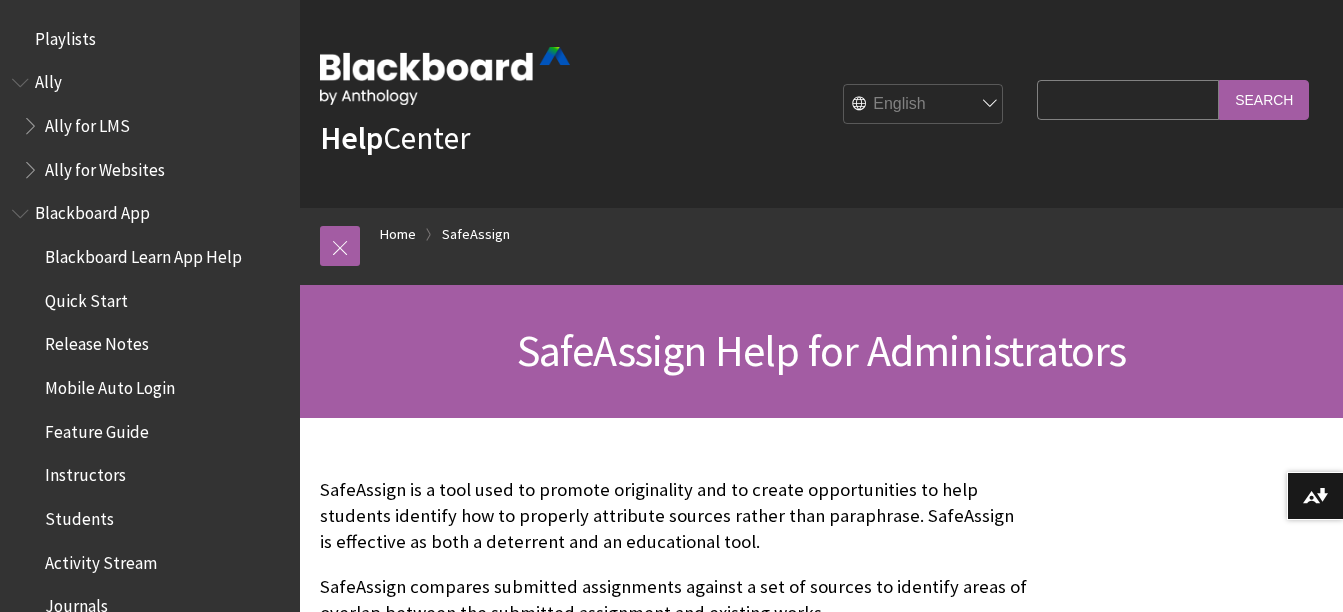 scroll, scrollTop: 0, scrollLeft: 0, axis: both 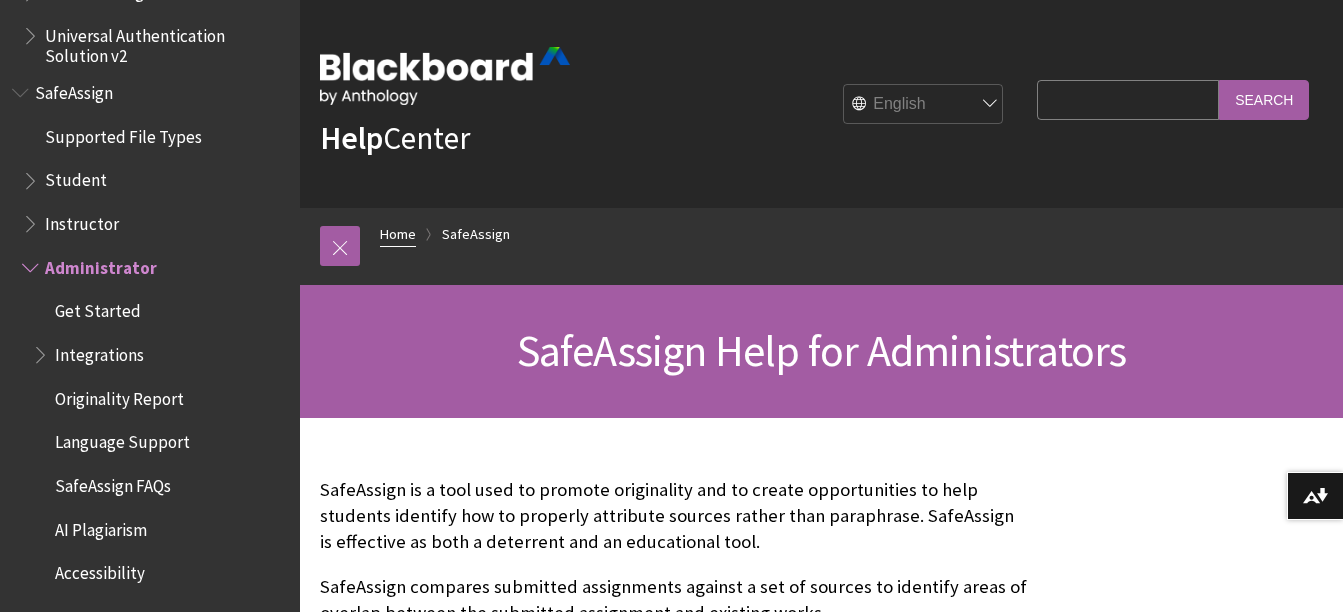 click on "Home" at bounding box center [398, 234] 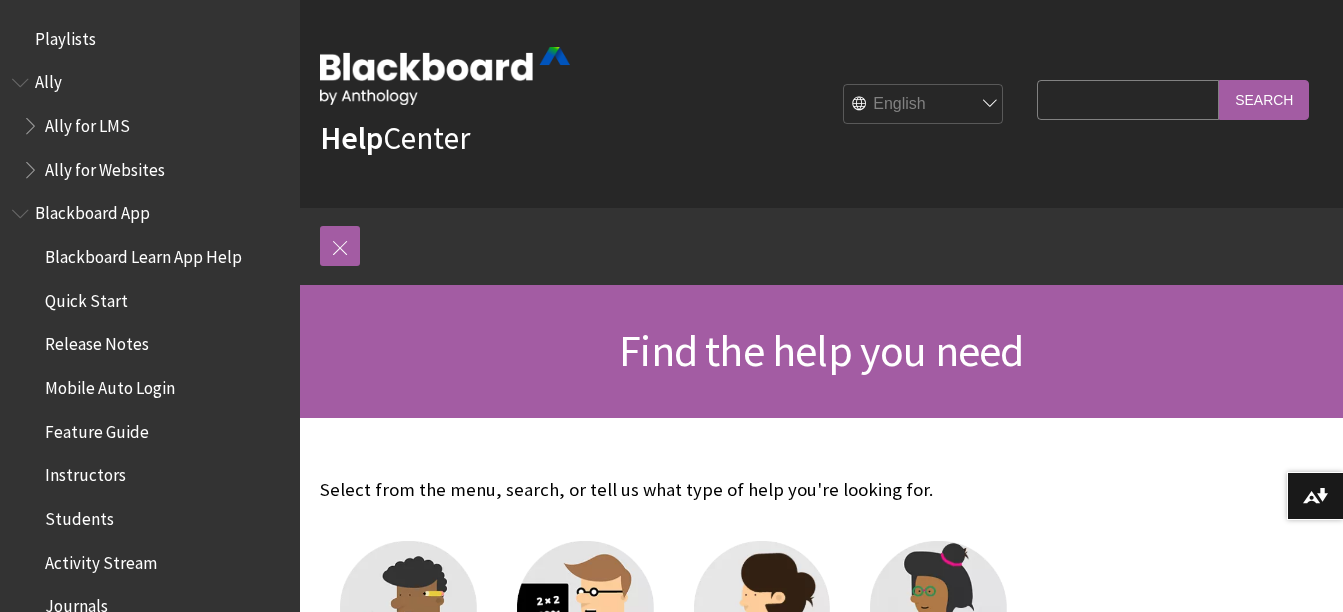 scroll, scrollTop: 0, scrollLeft: 0, axis: both 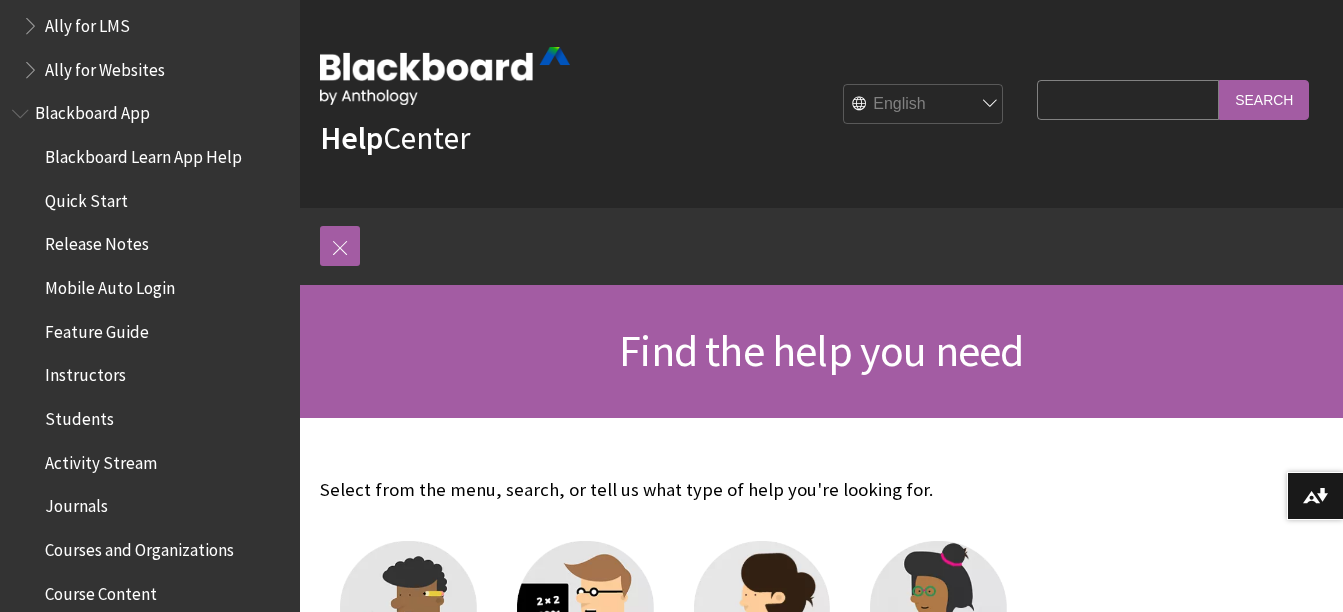 click on "Blackboard Learn App Help" at bounding box center (143, 153) 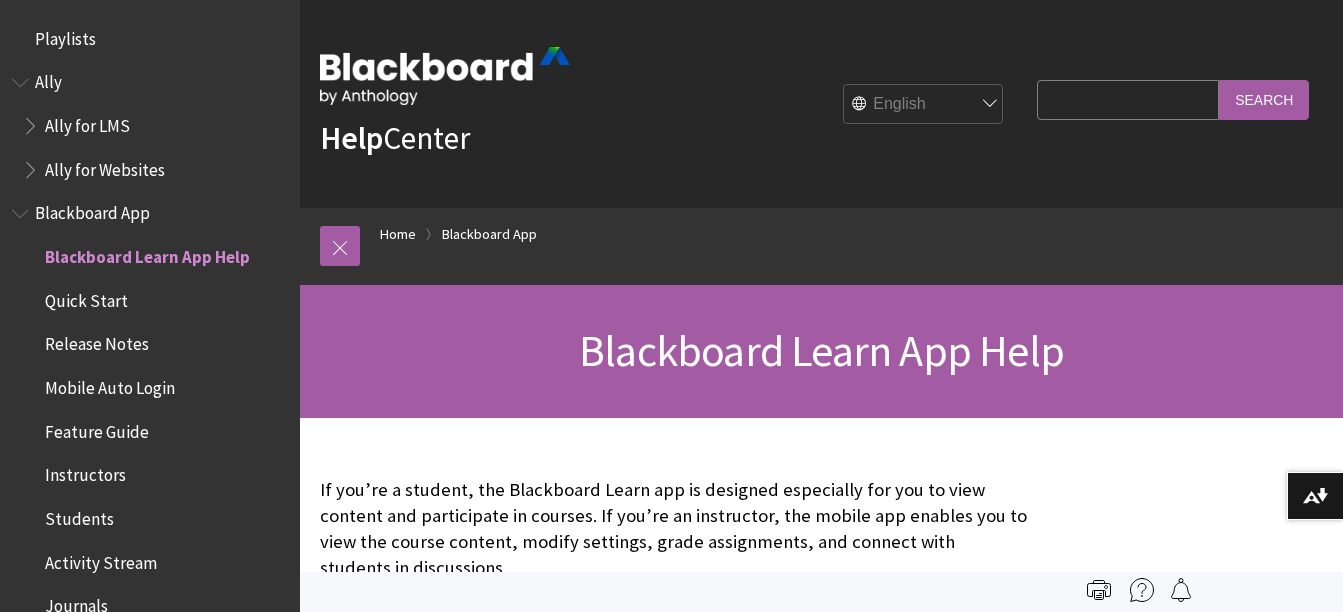 scroll, scrollTop: 0, scrollLeft: 0, axis: both 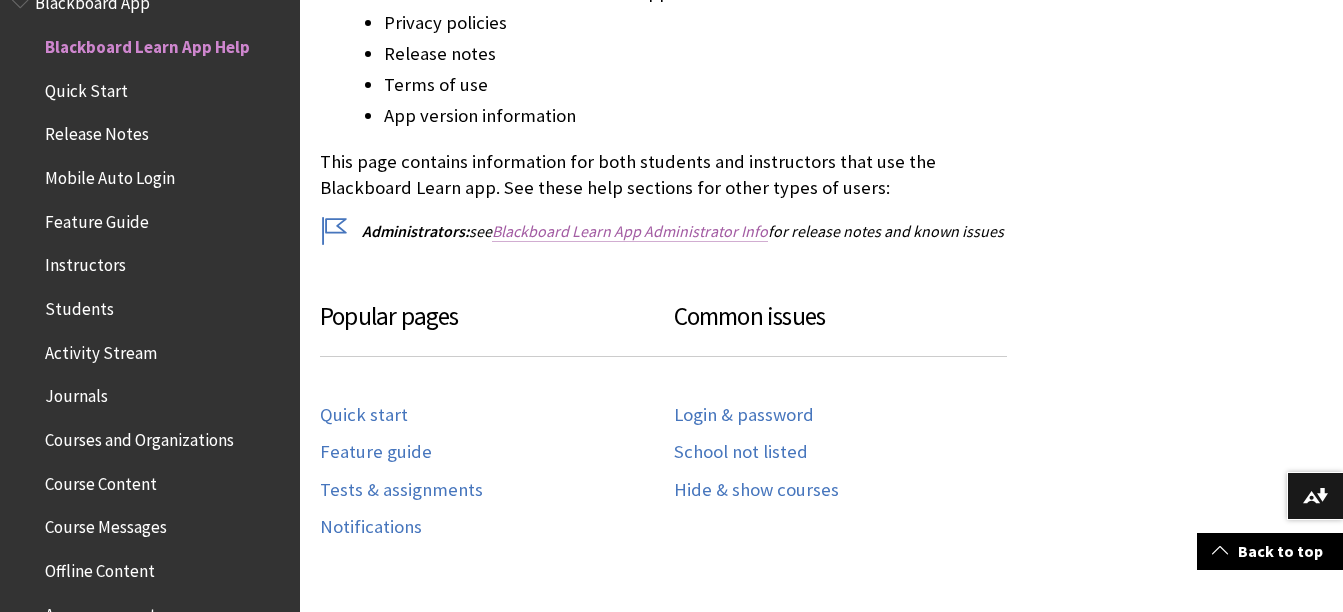click on "Blackboard Learn App Administrator Info" at bounding box center (630, 231) 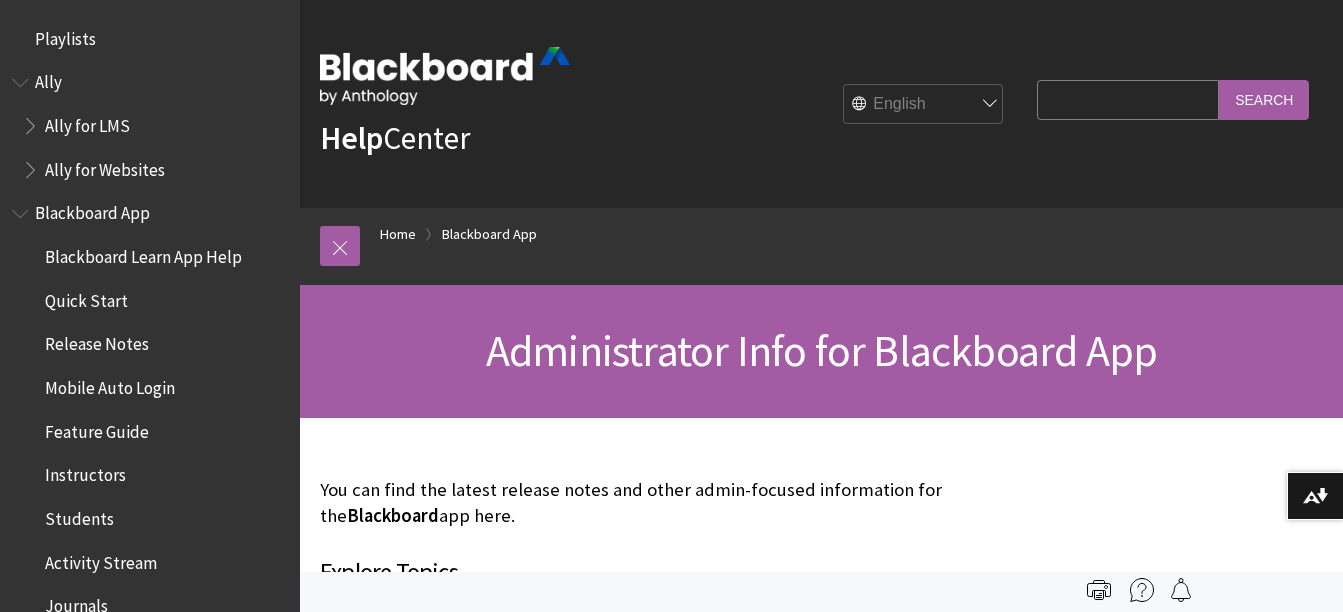 scroll, scrollTop: 0, scrollLeft: 0, axis: both 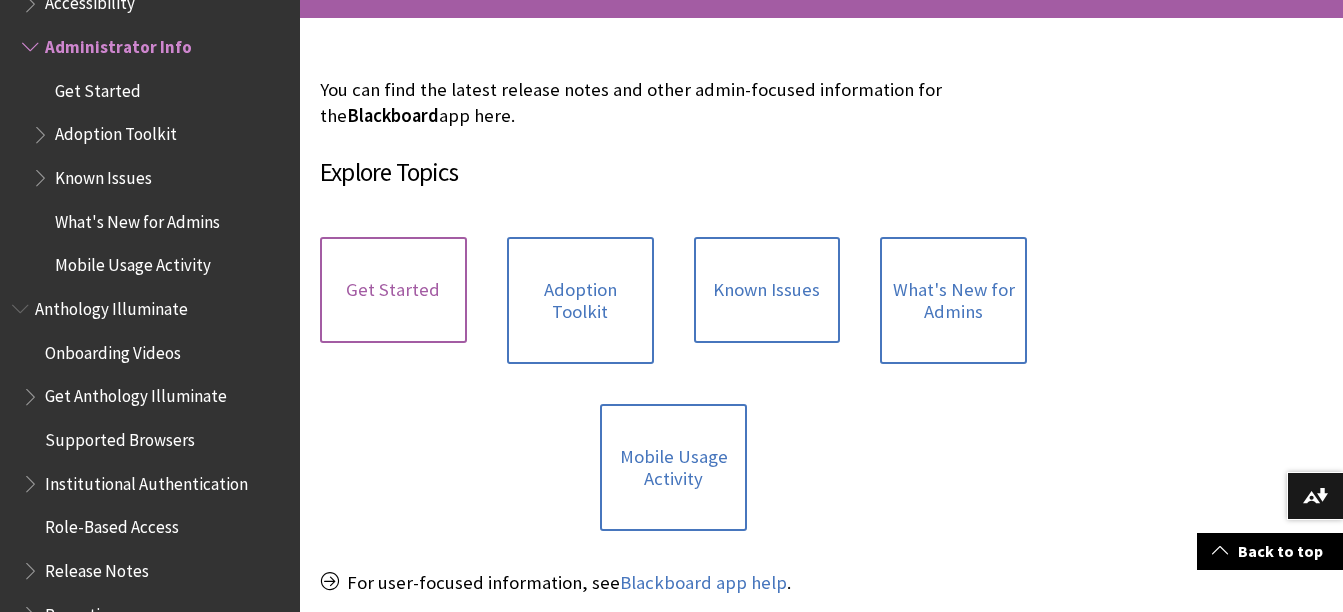 click on "Get Started" at bounding box center (393, 290) 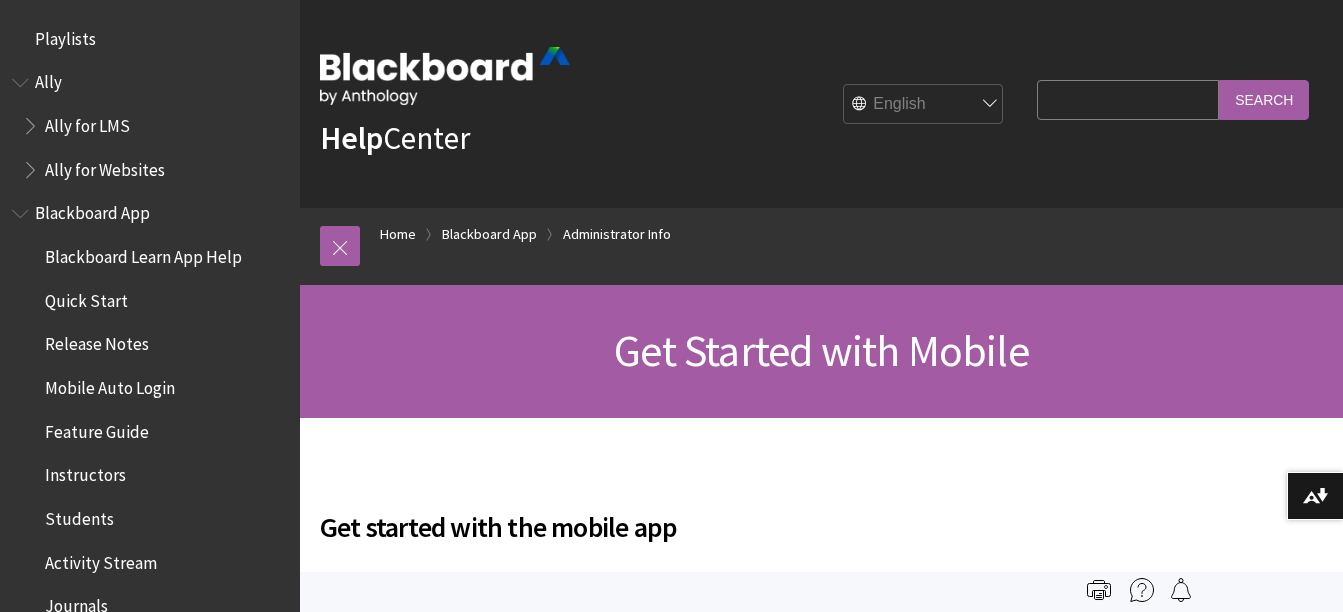 scroll, scrollTop: 0, scrollLeft: 0, axis: both 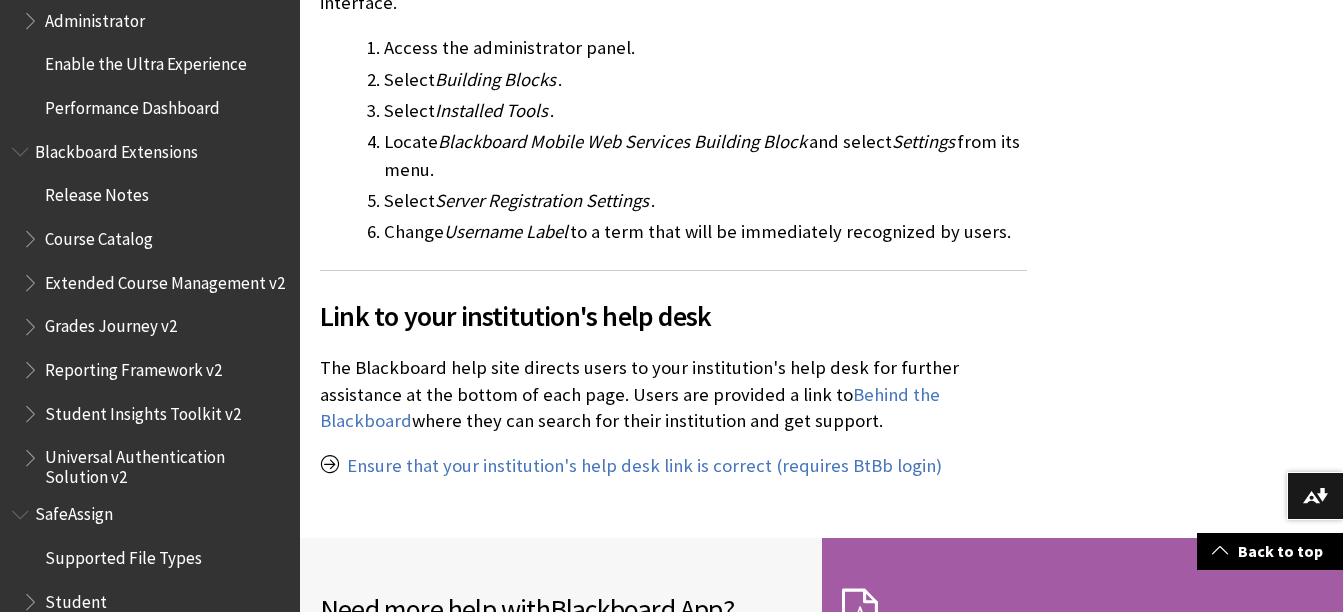 click on "Performance Dashboard" at bounding box center [132, 104] 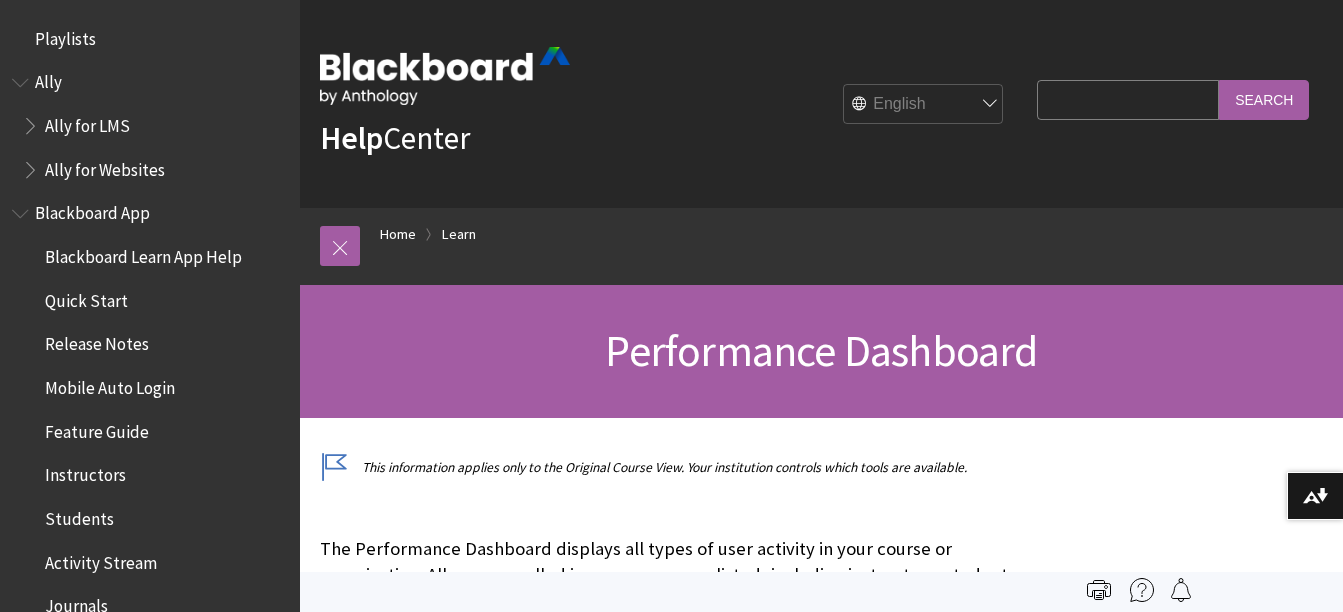 scroll, scrollTop: 0, scrollLeft: 0, axis: both 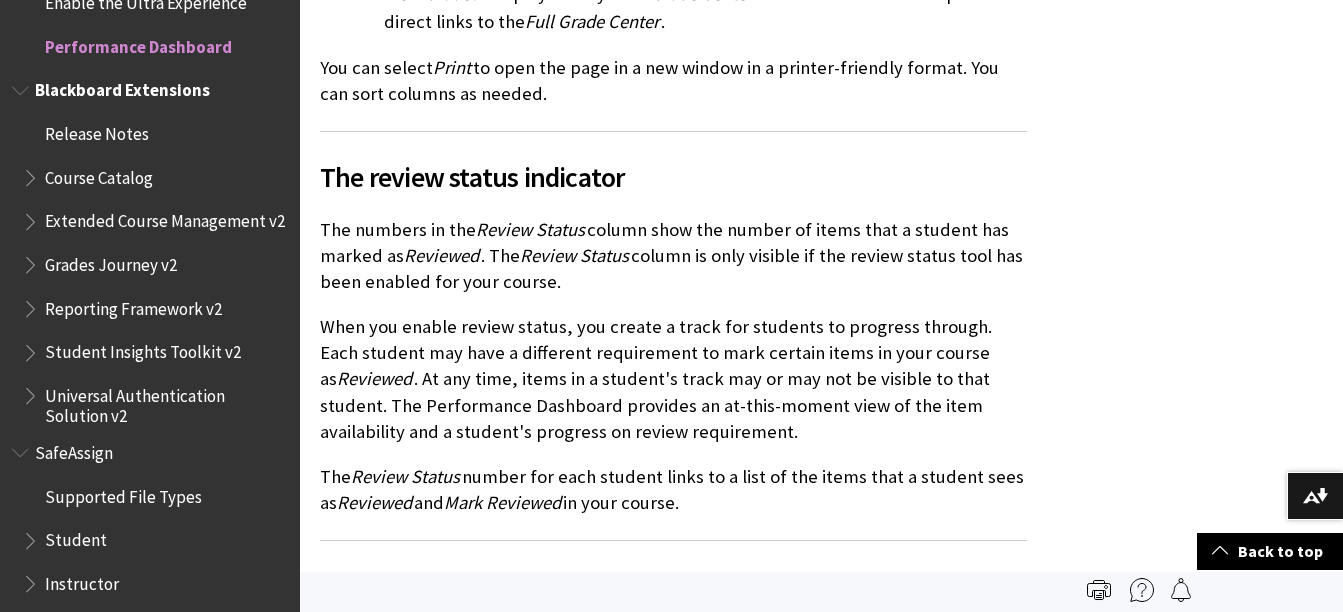 click on "Release Notes" at bounding box center [97, 130] 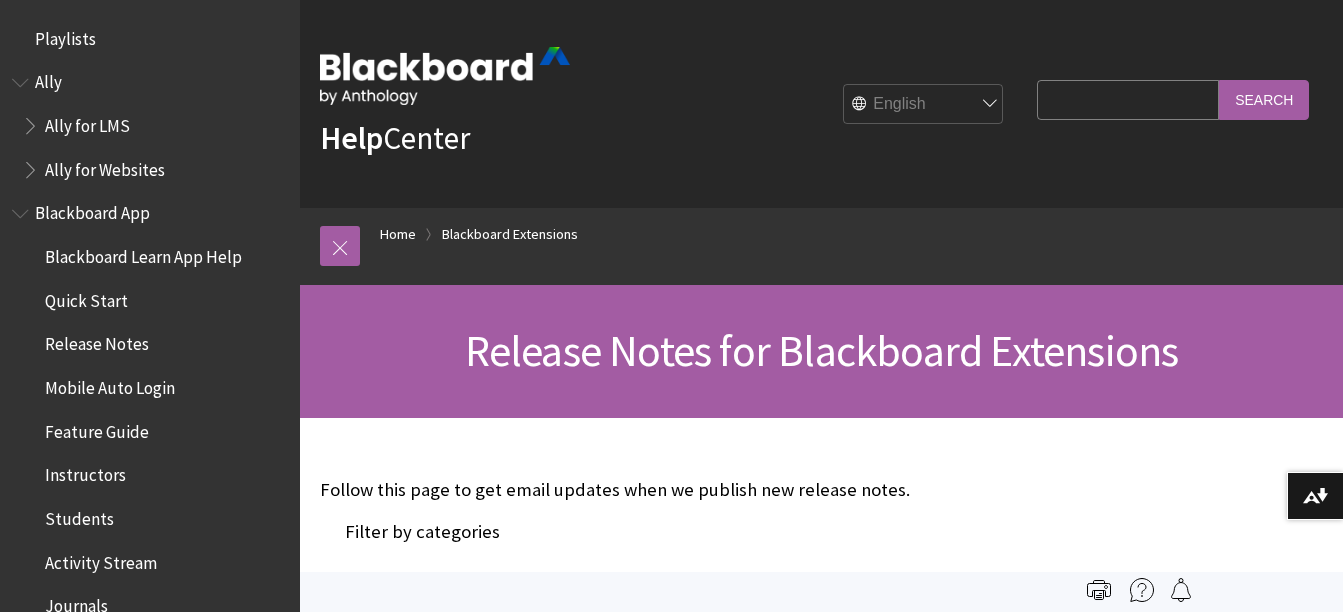 scroll, scrollTop: 0, scrollLeft: 0, axis: both 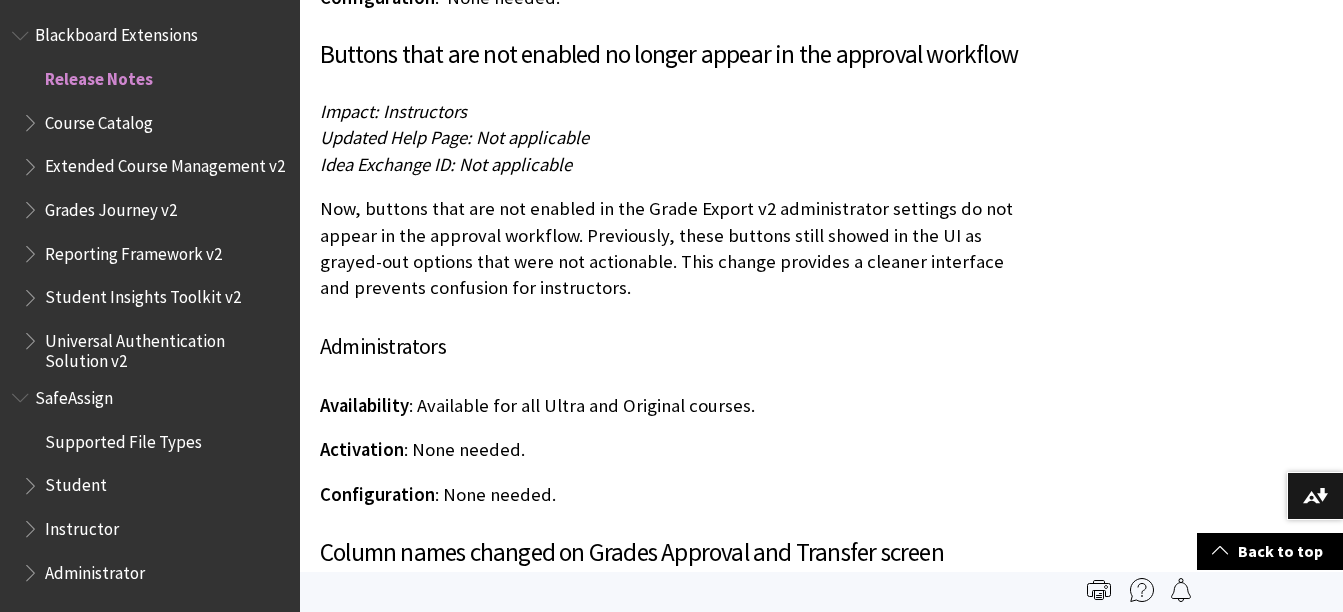click on "SafeAssign" at bounding box center [74, 394] 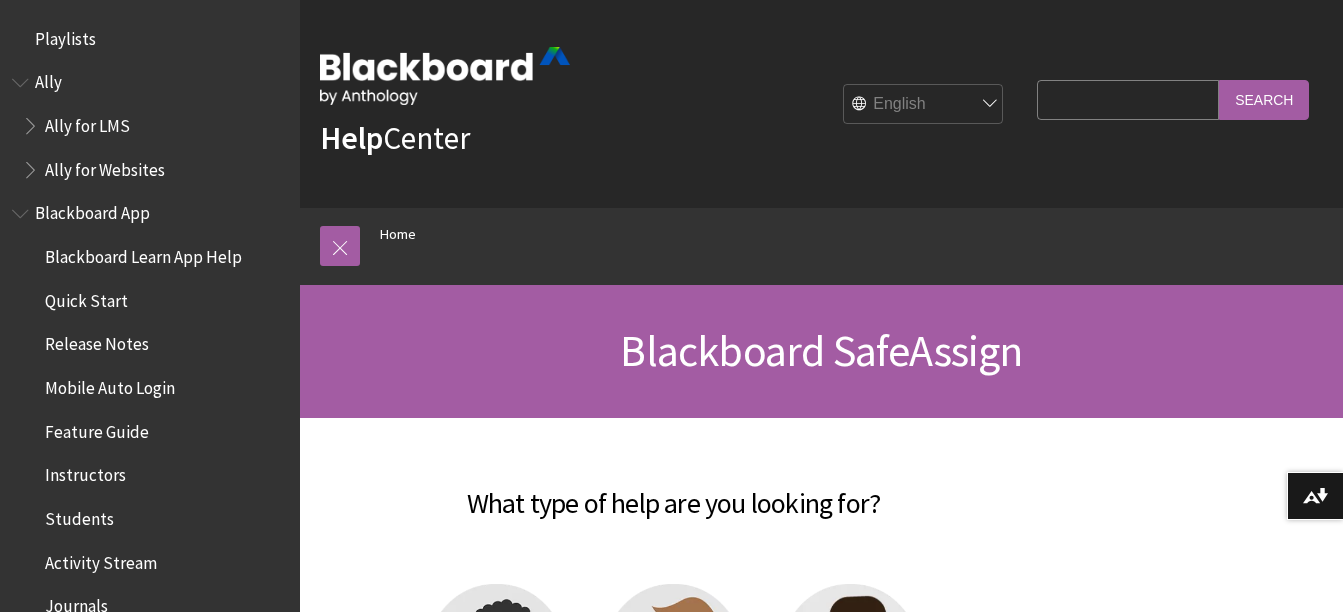 scroll, scrollTop: 0, scrollLeft: 0, axis: both 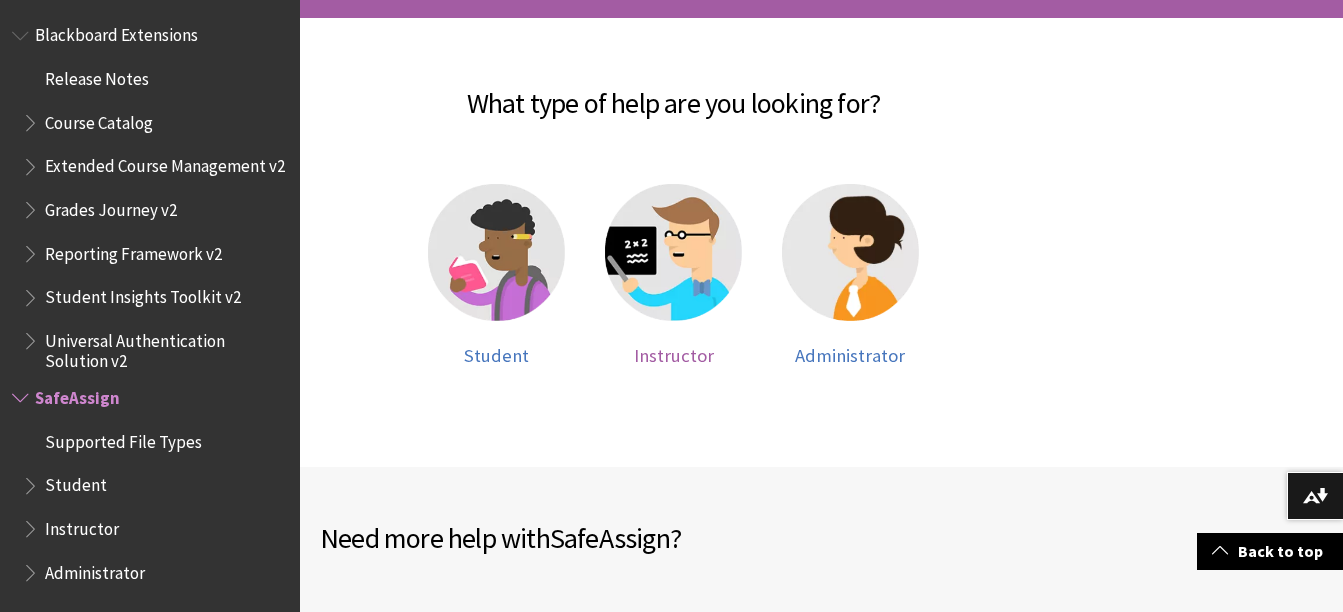 click at bounding box center [673, 252] 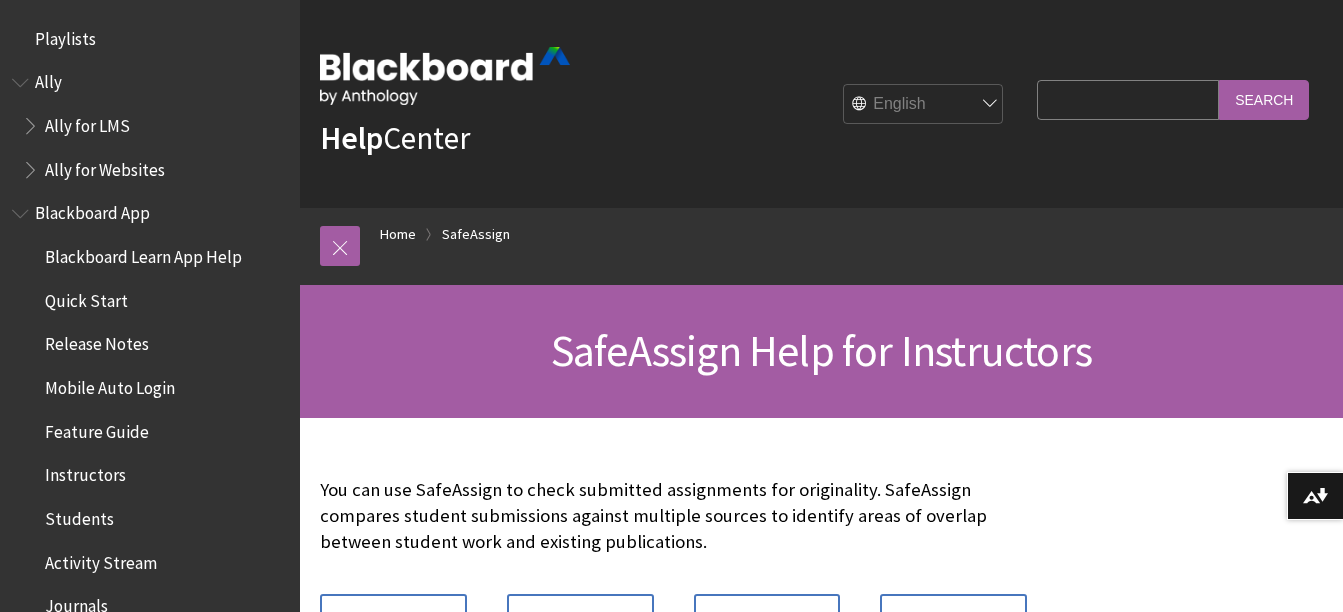 scroll, scrollTop: 0, scrollLeft: 0, axis: both 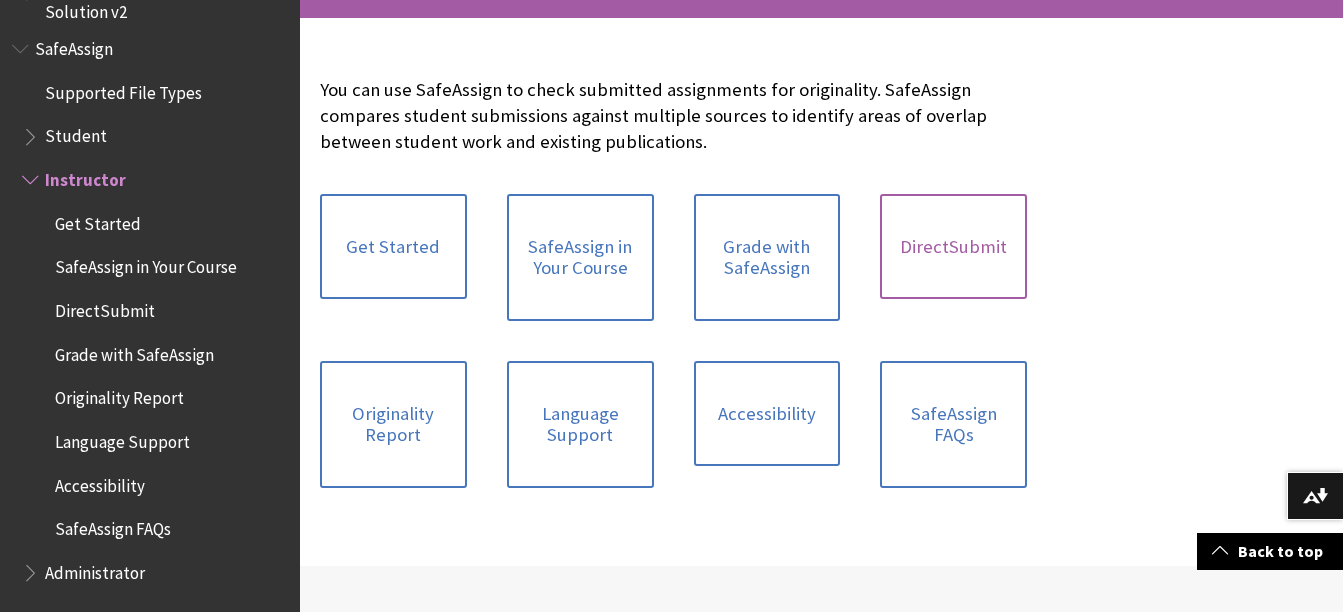 click on "DirectSubmit" at bounding box center [953, 247] 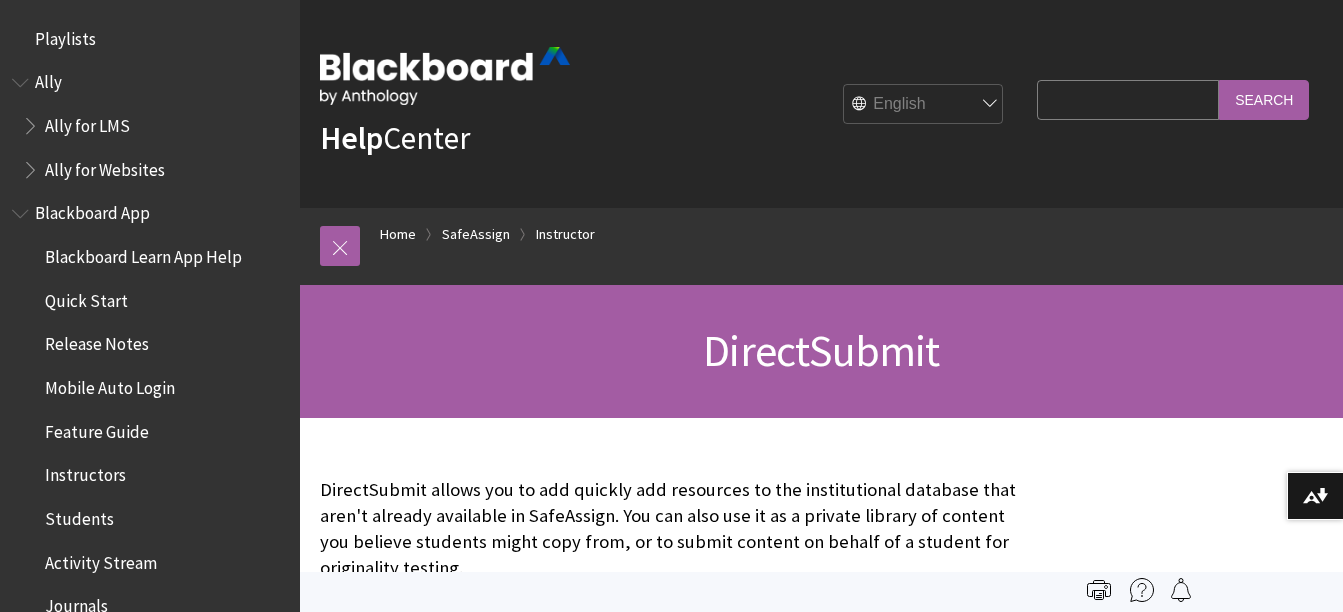 scroll, scrollTop: 0, scrollLeft: 0, axis: both 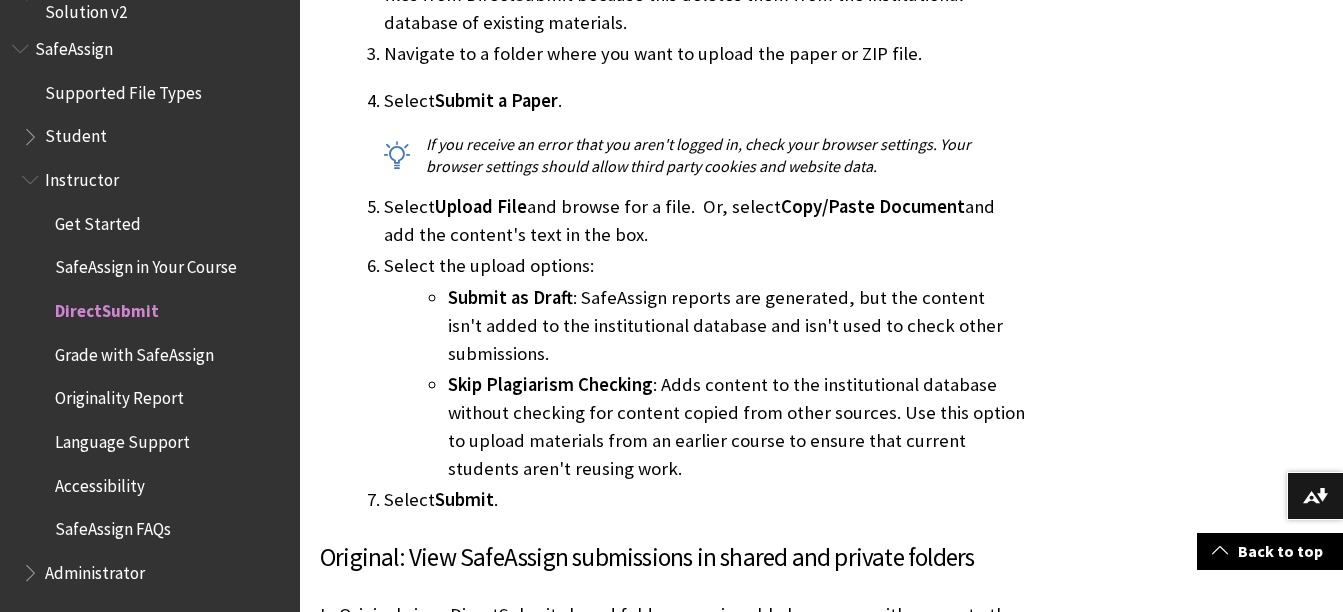 click on "SafeAssign FAQs" at bounding box center [113, 526] 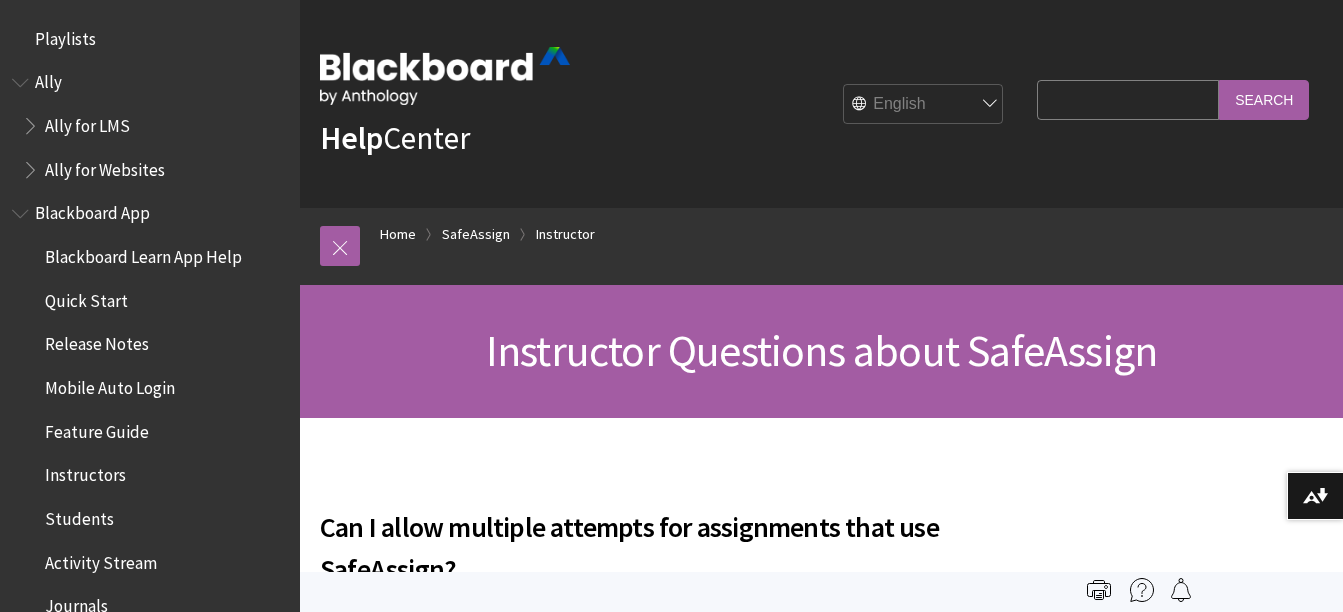 scroll, scrollTop: 0, scrollLeft: 0, axis: both 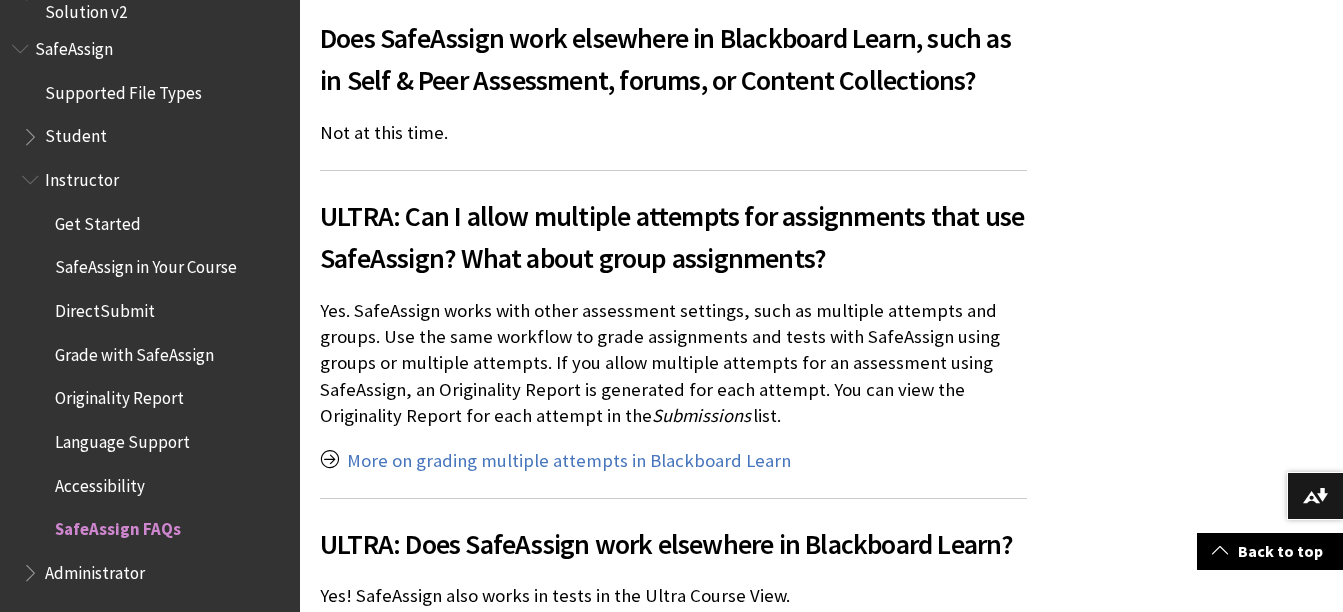 click on "Instructor" at bounding box center [82, 176] 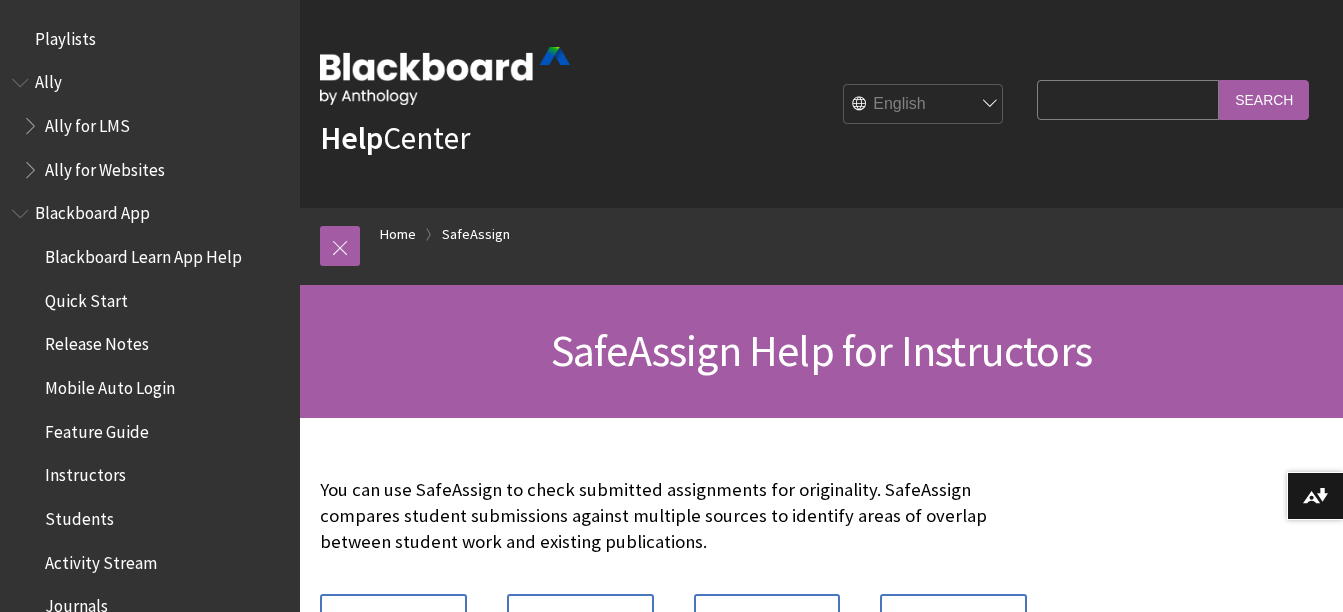 scroll, scrollTop: 0, scrollLeft: 0, axis: both 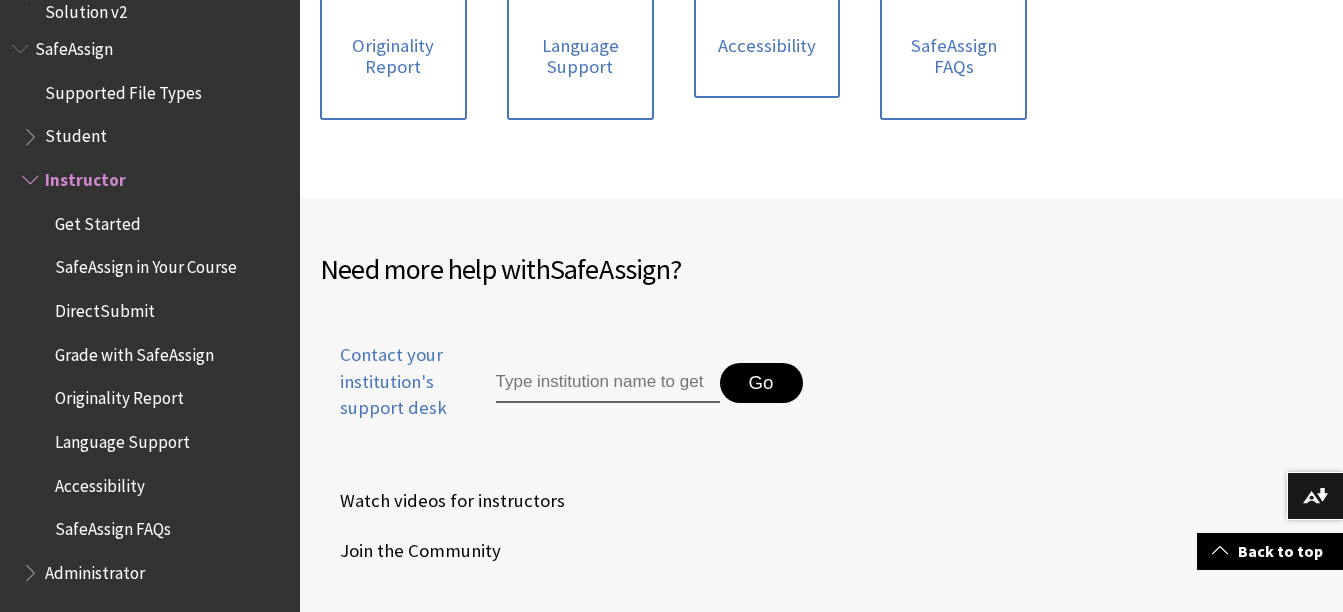 click on "Join the Community" at bounding box center (410, 551) 